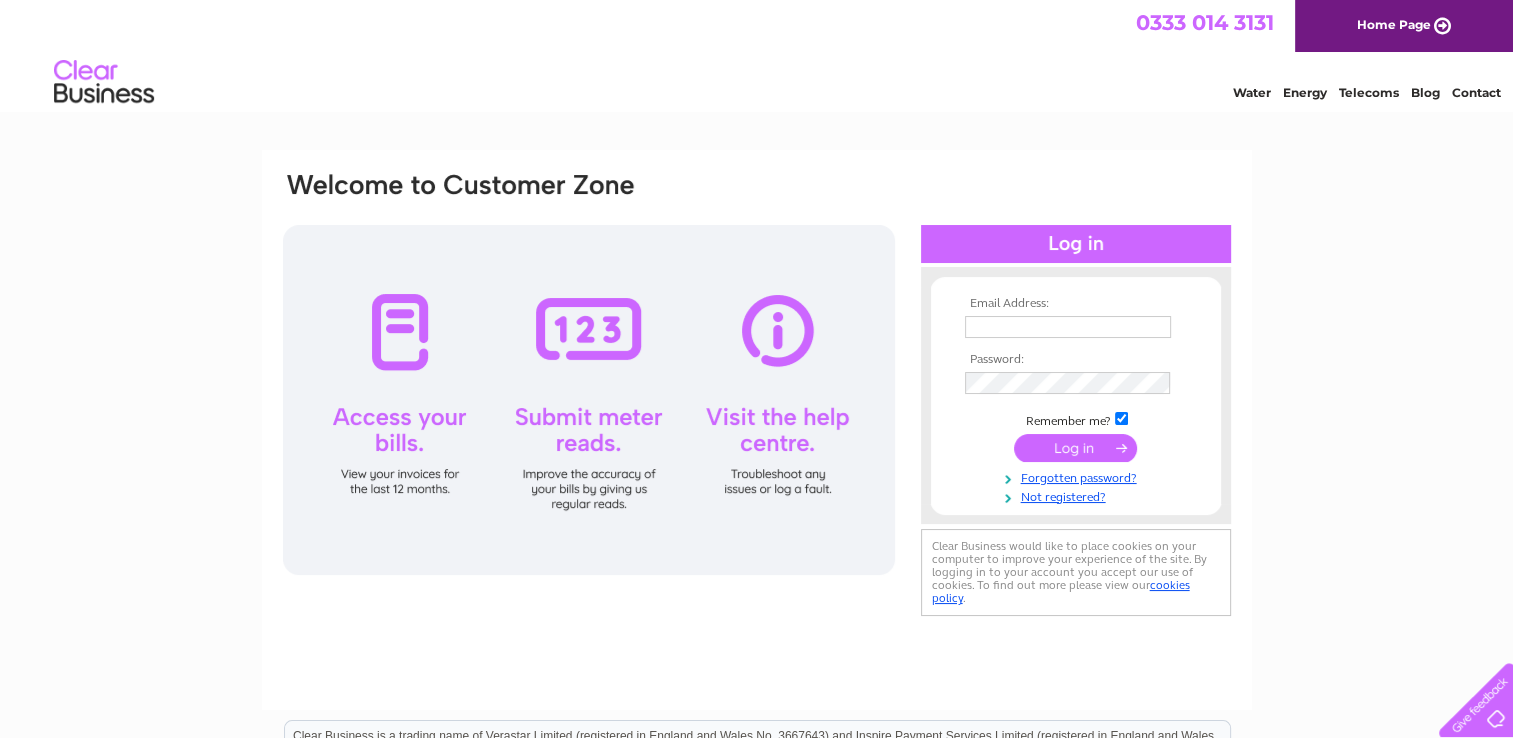 scroll, scrollTop: 0, scrollLeft: 0, axis: both 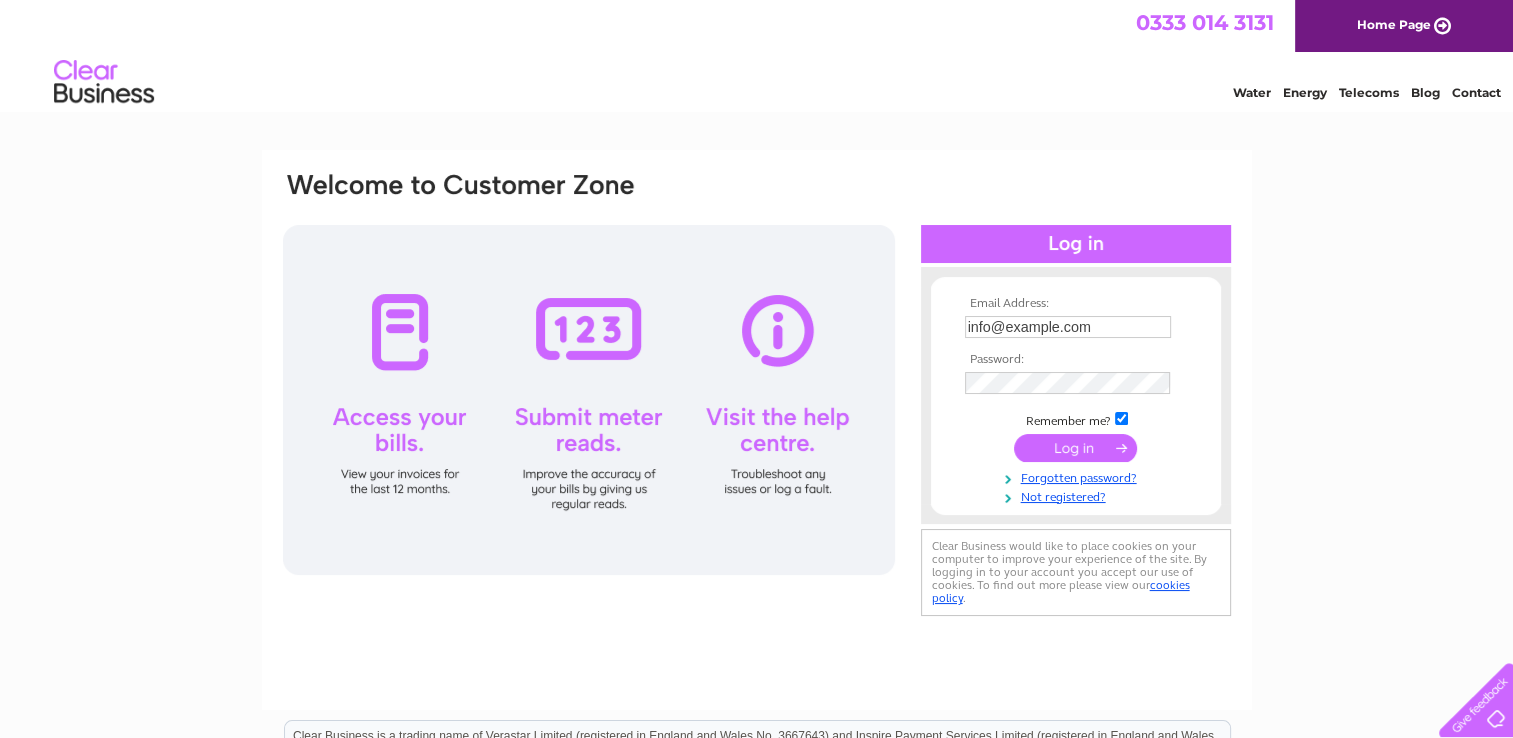 click at bounding box center [1075, 448] 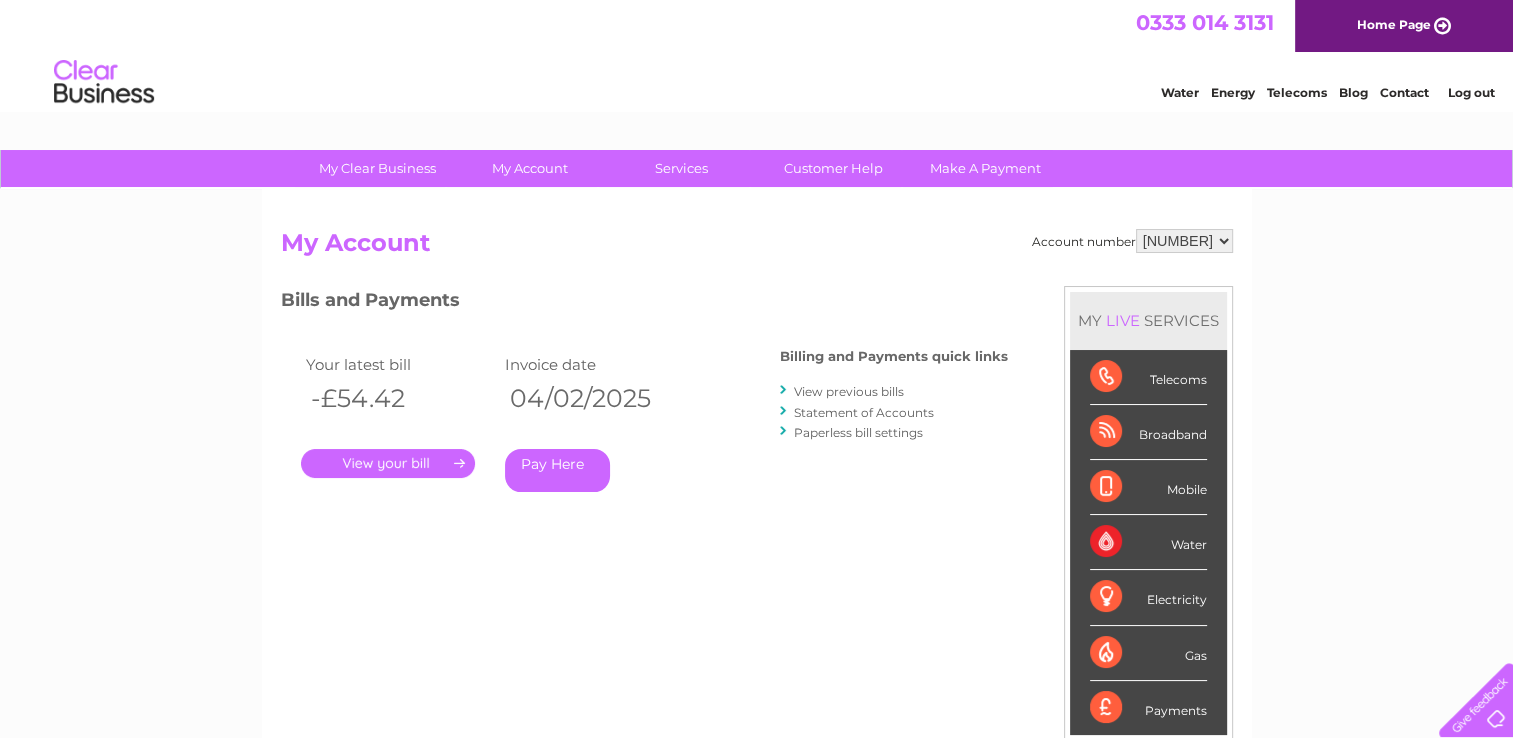 scroll, scrollTop: 0, scrollLeft: 0, axis: both 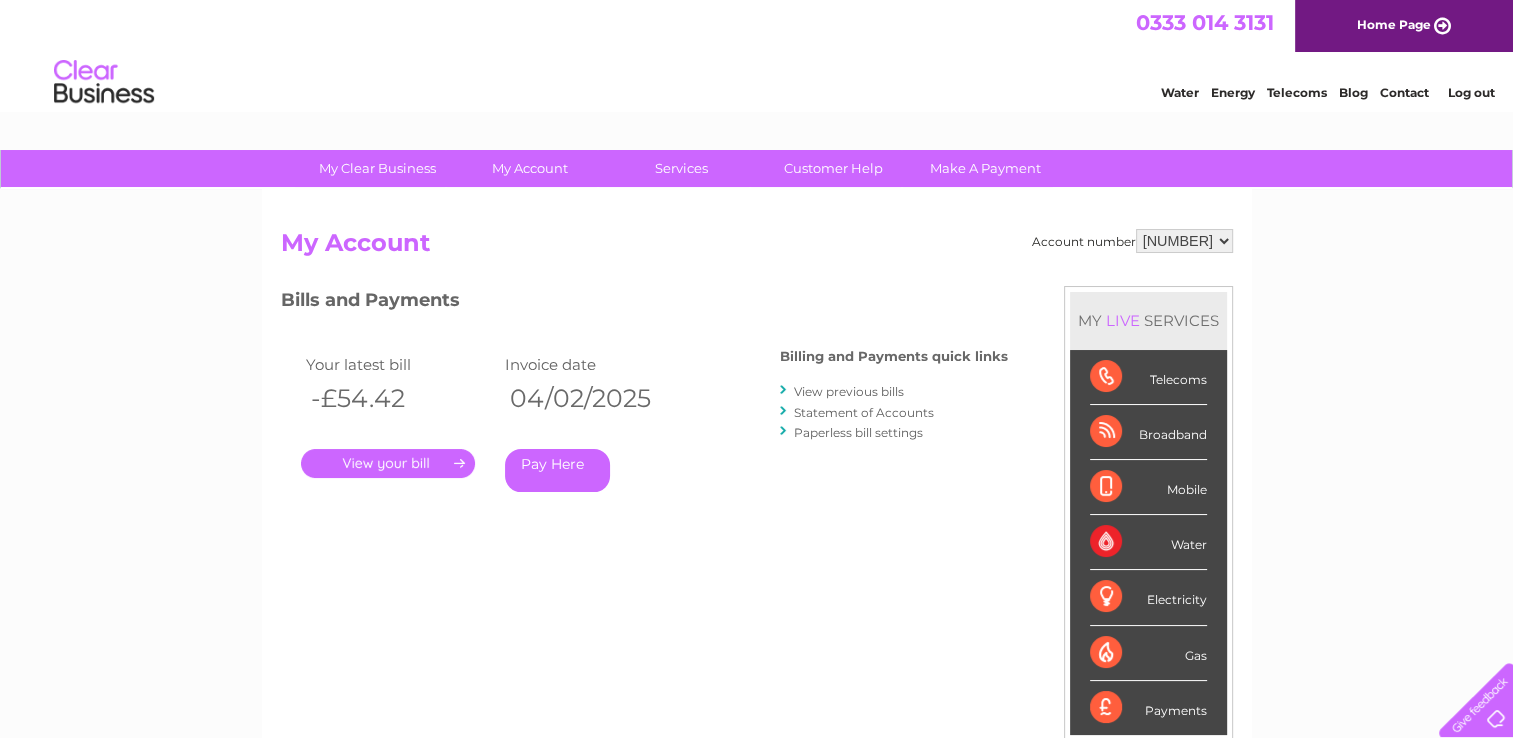 click on "View previous bills" at bounding box center (849, 391) 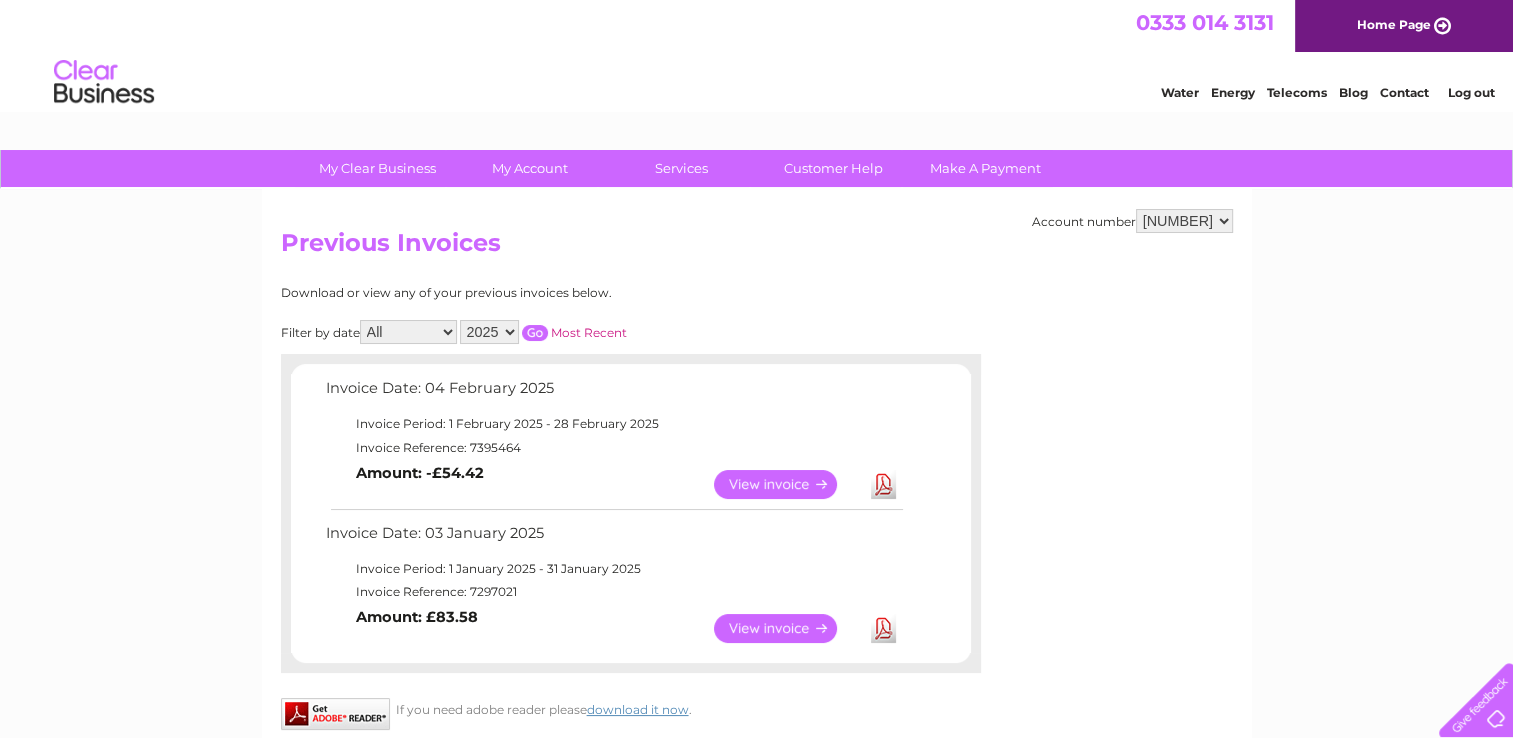 scroll, scrollTop: 0, scrollLeft: 0, axis: both 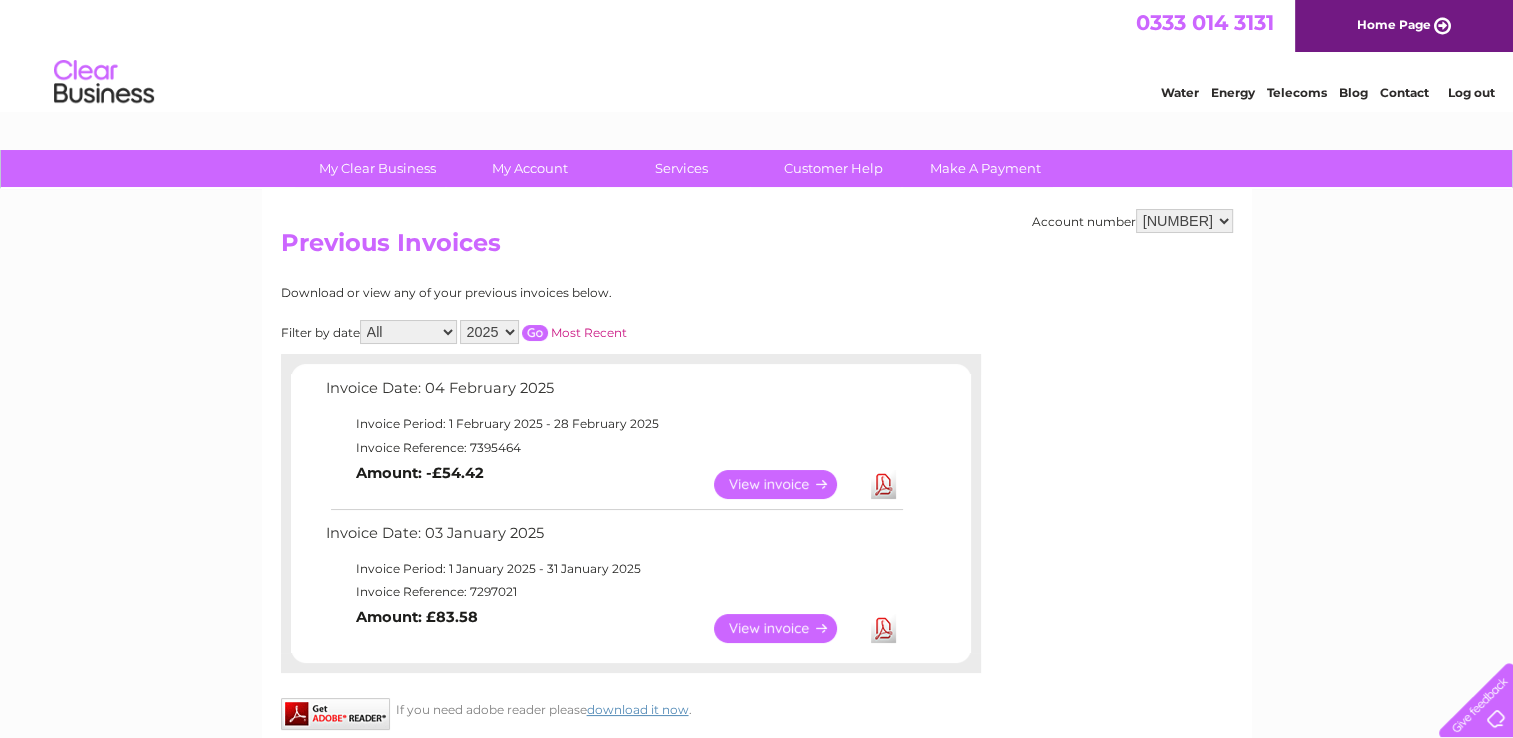 click on "All
January
February
March
April
May
June
July
August
September
October
November
December" at bounding box center (408, 332) 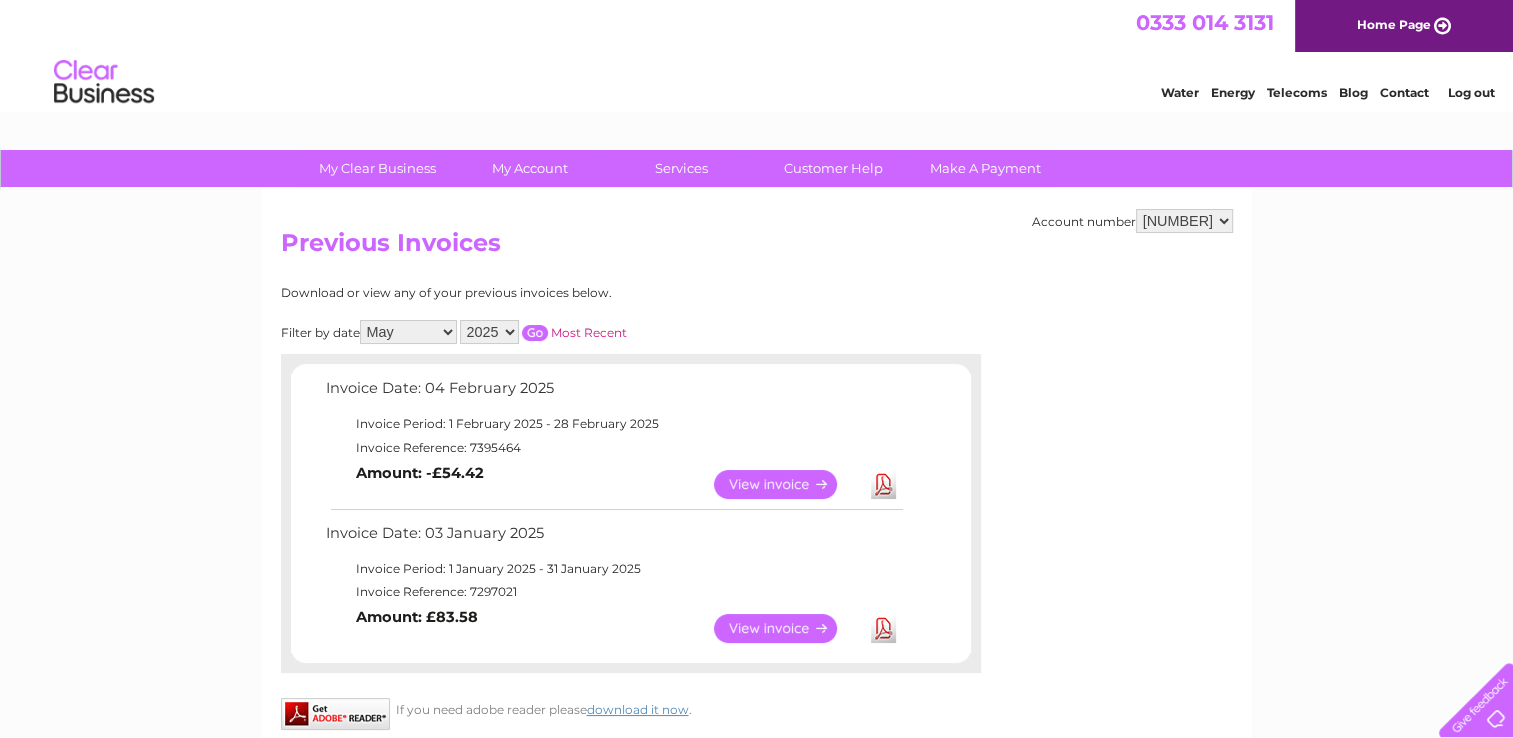 click at bounding box center [535, 333] 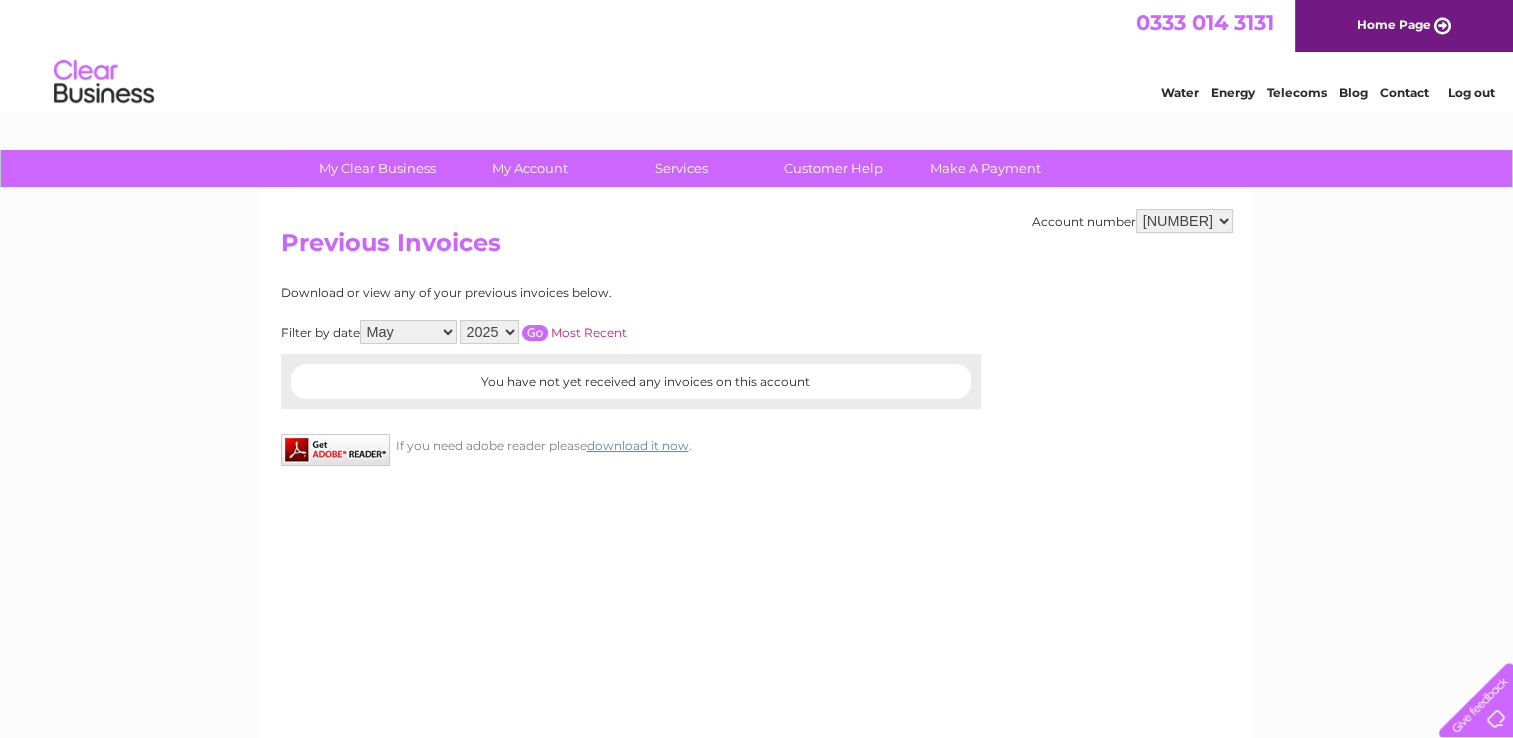 click on "All
January
February
March
April
May
June
July
August
September
October
November
December" at bounding box center (408, 332) 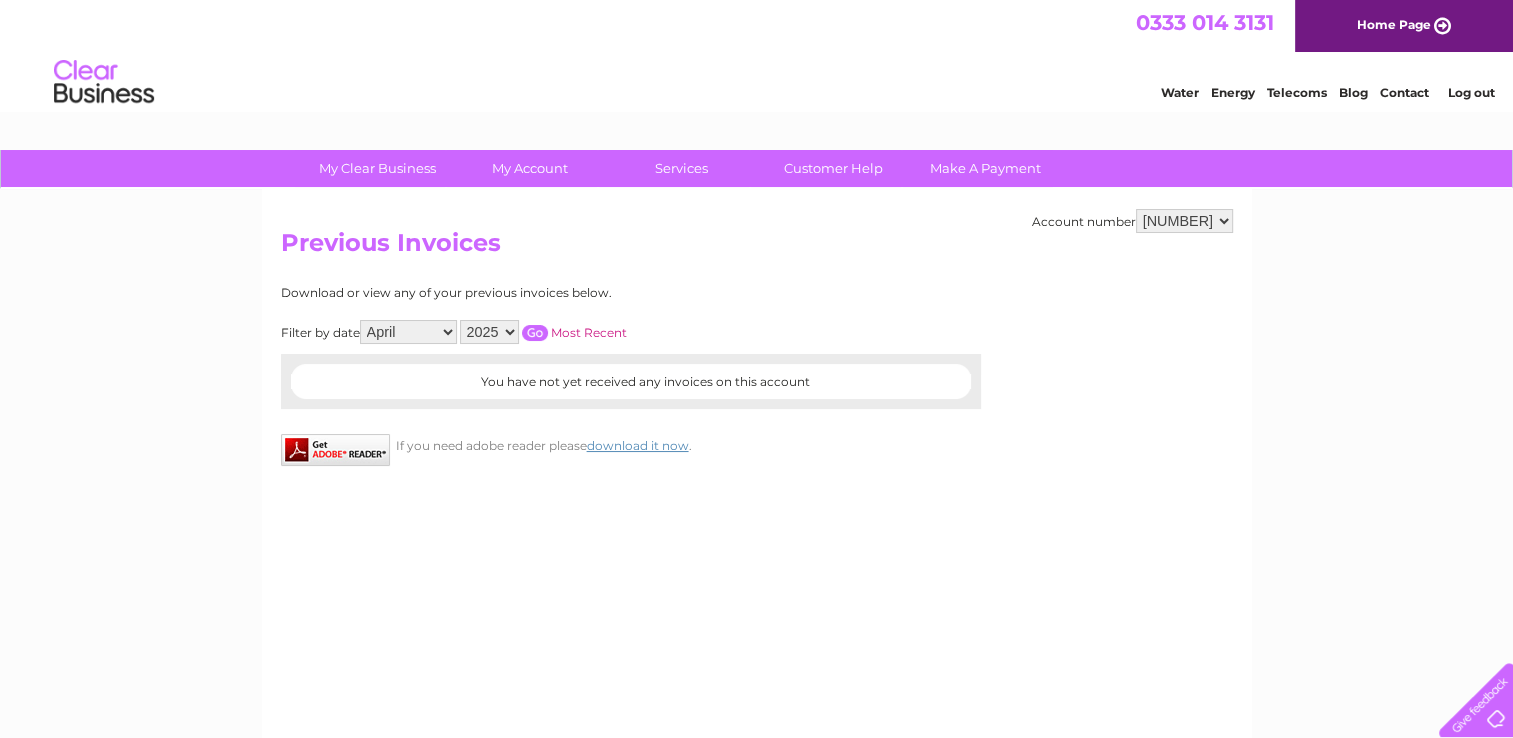 click at bounding box center [535, 333] 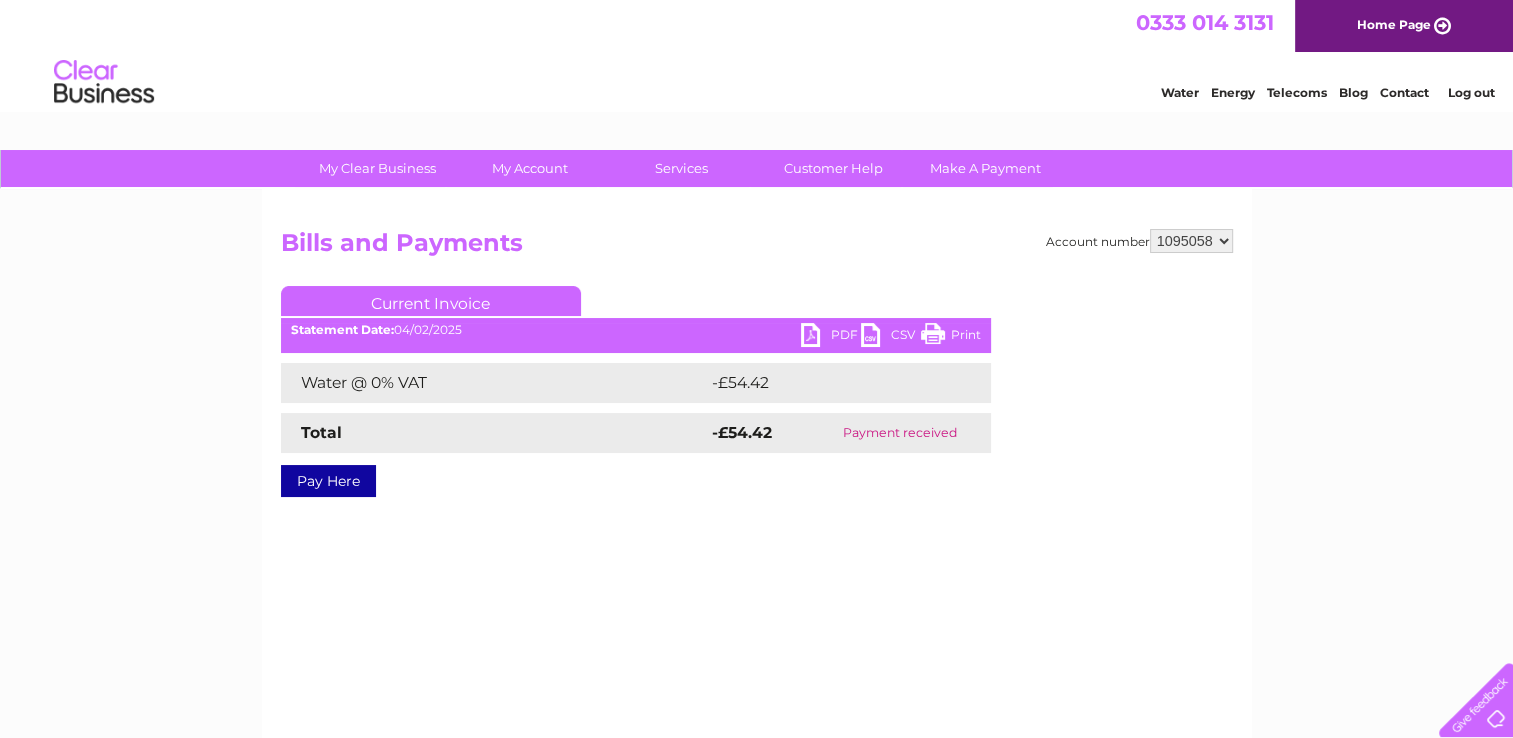 scroll, scrollTop: 0, scrollLeft: 0, axis: both 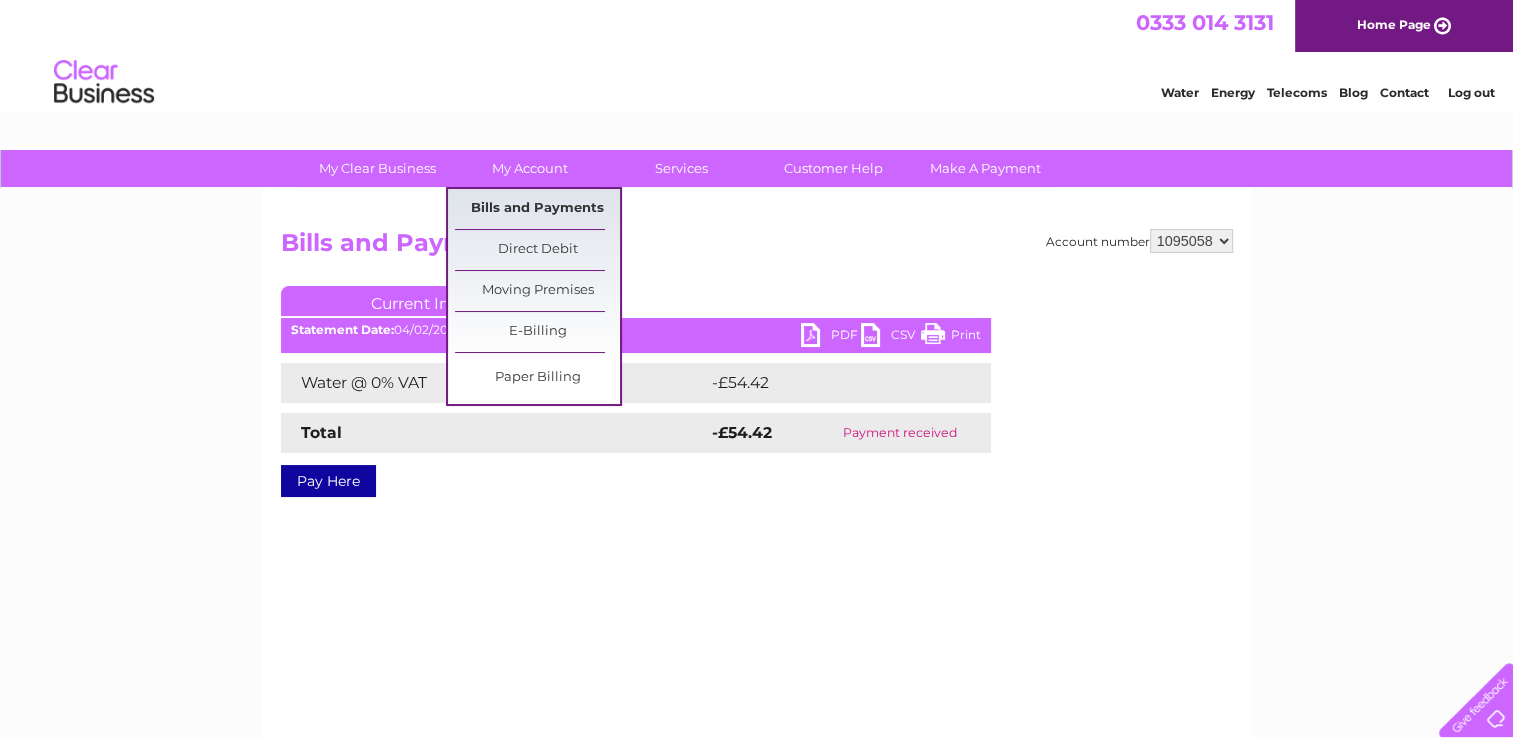 click on "Bills and Payments" at bounding box center (537, 209) 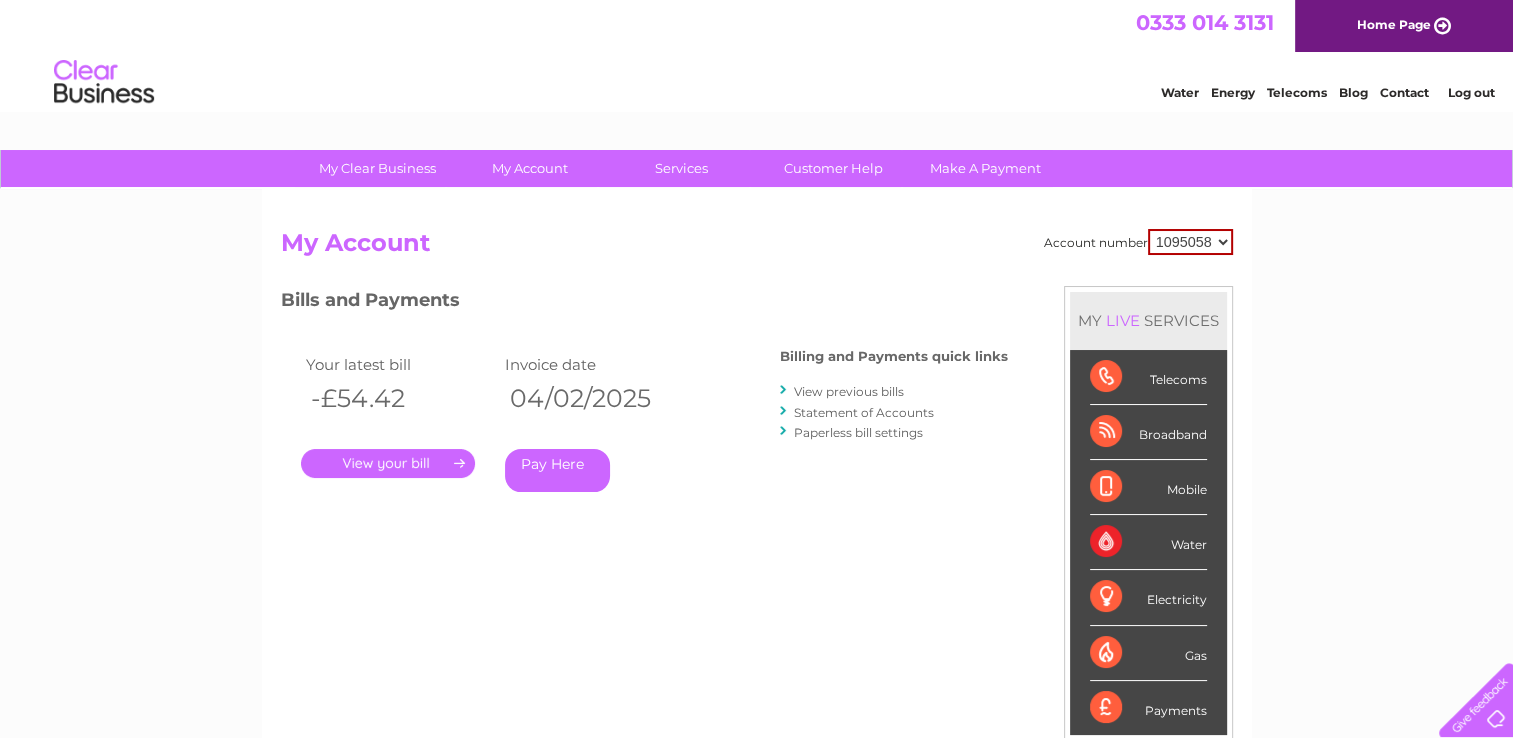 scroll, scrollTop: 0, scrollLeft: 0, axis: both 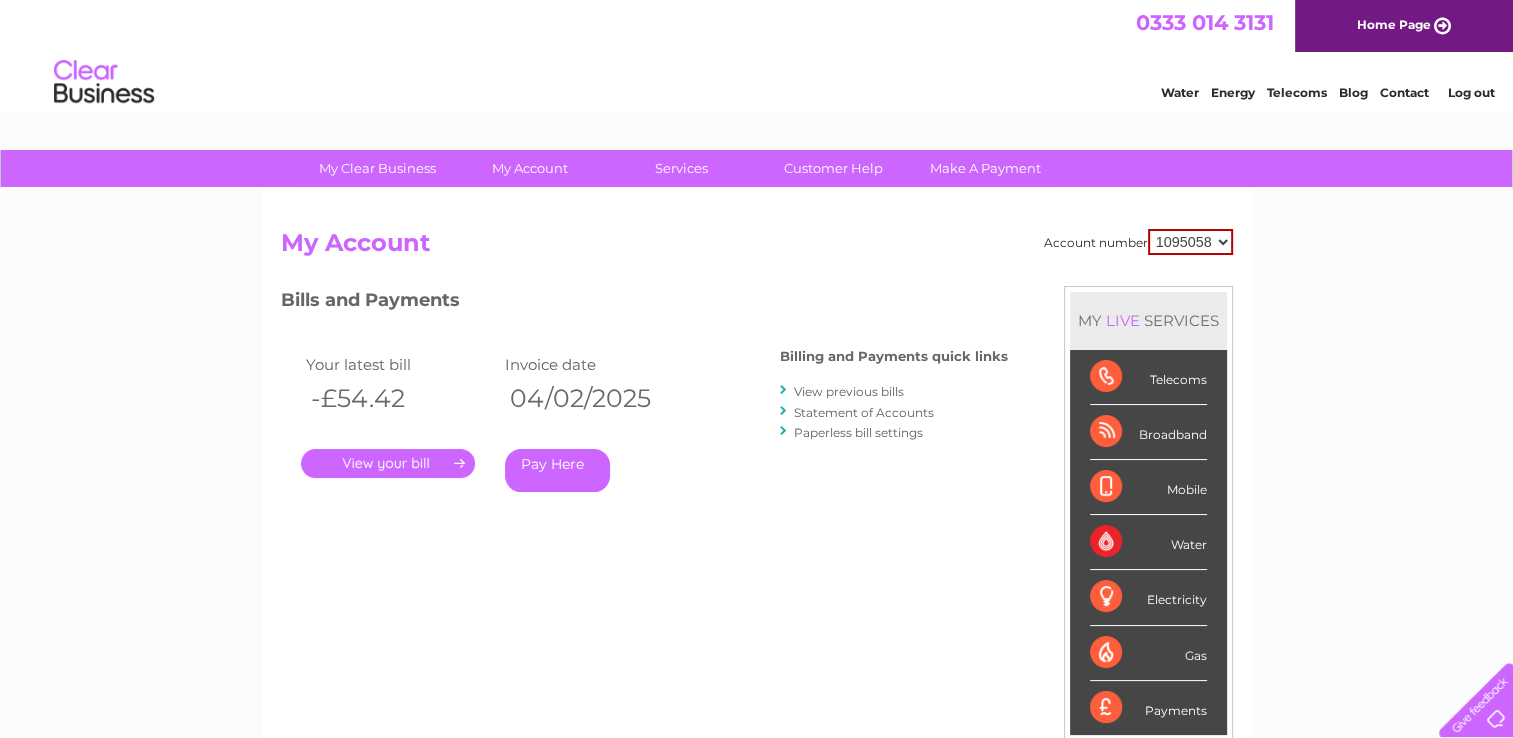 click on "View previous bills" at bounding box center [849, 391] 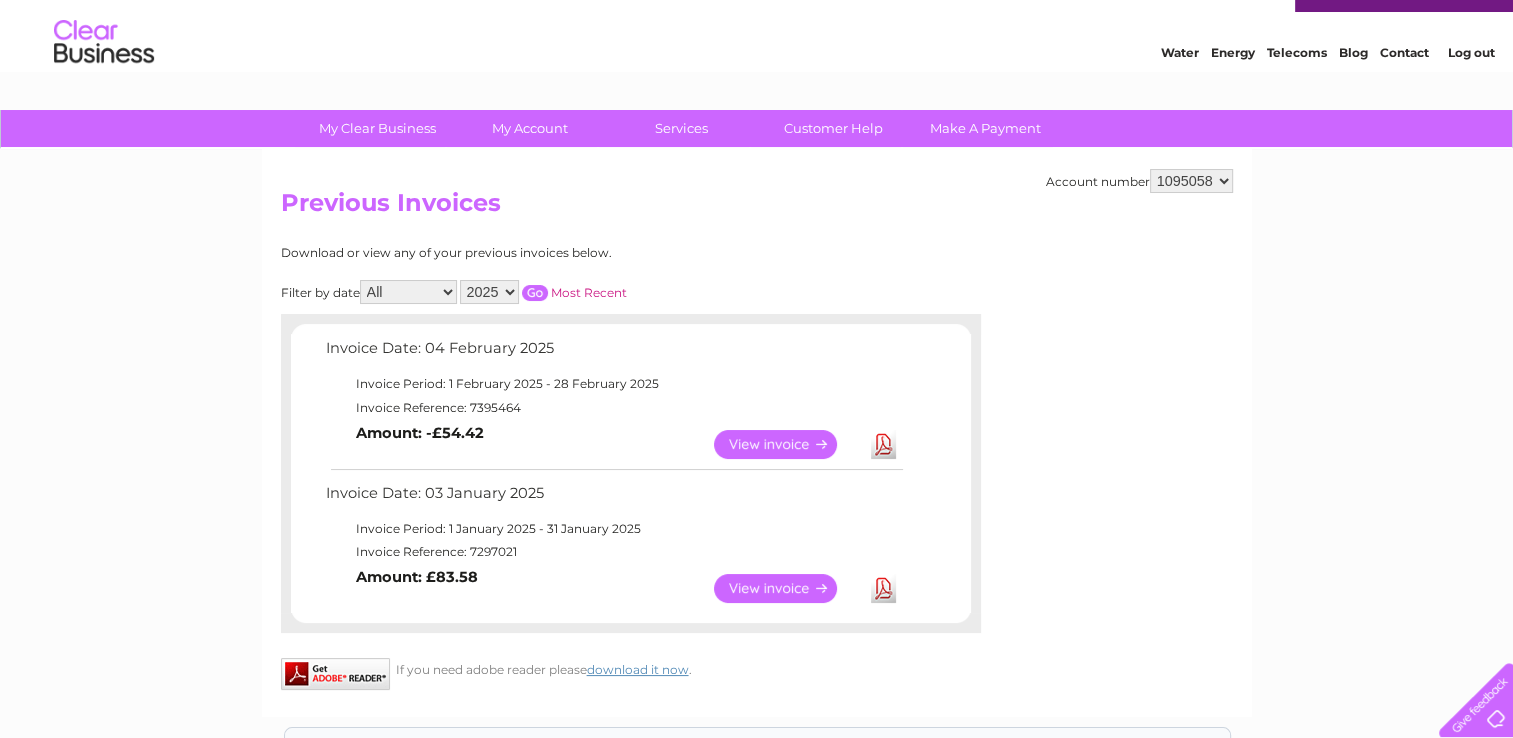 scroll, scrollTop: 0, scrollLeft: 0, axis: both 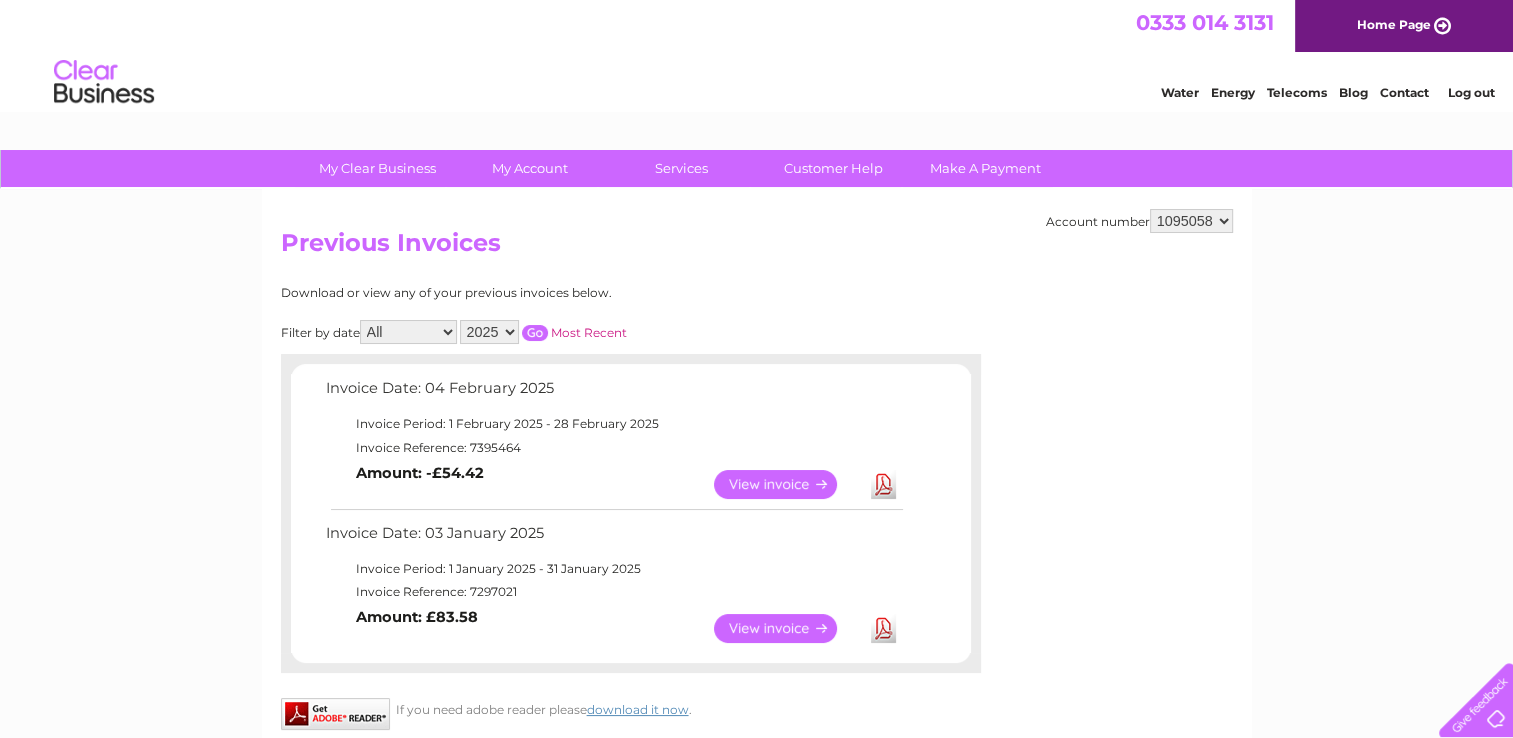 click on "1095058" at bounding box center [1191, 221] 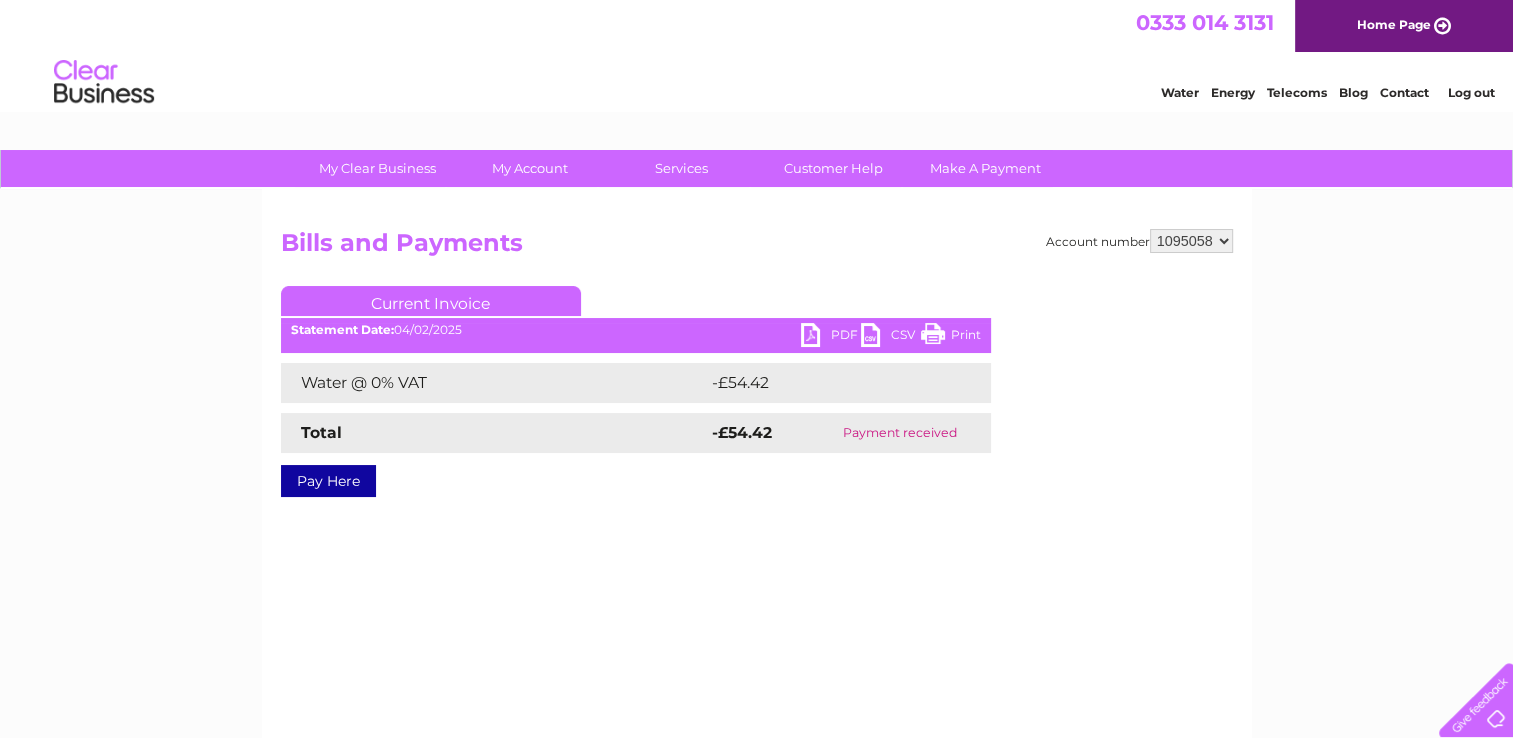 scroll, scrollTop: 0, scrollLeft: 0, axis: both 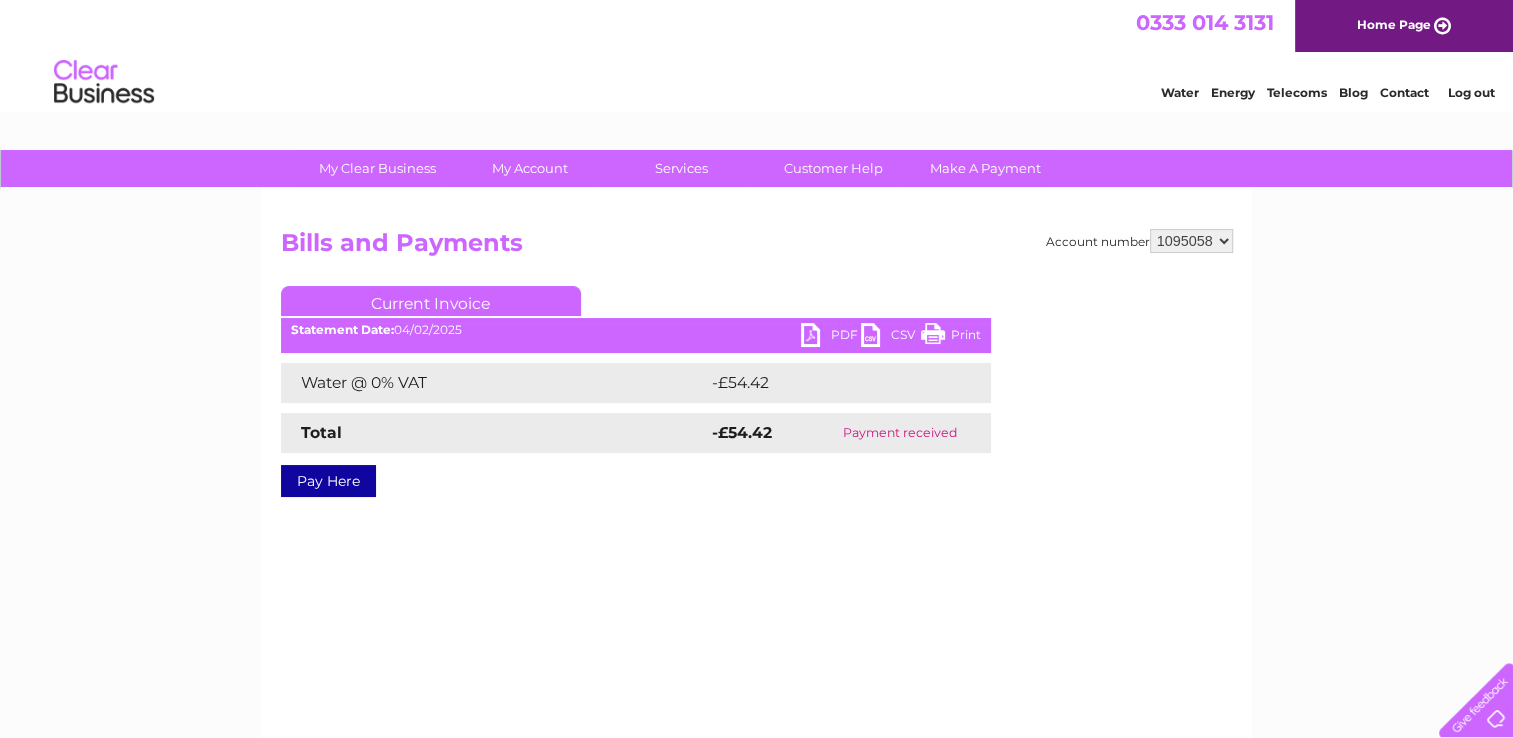 click on "PDF" at bounding box center (831, 337) 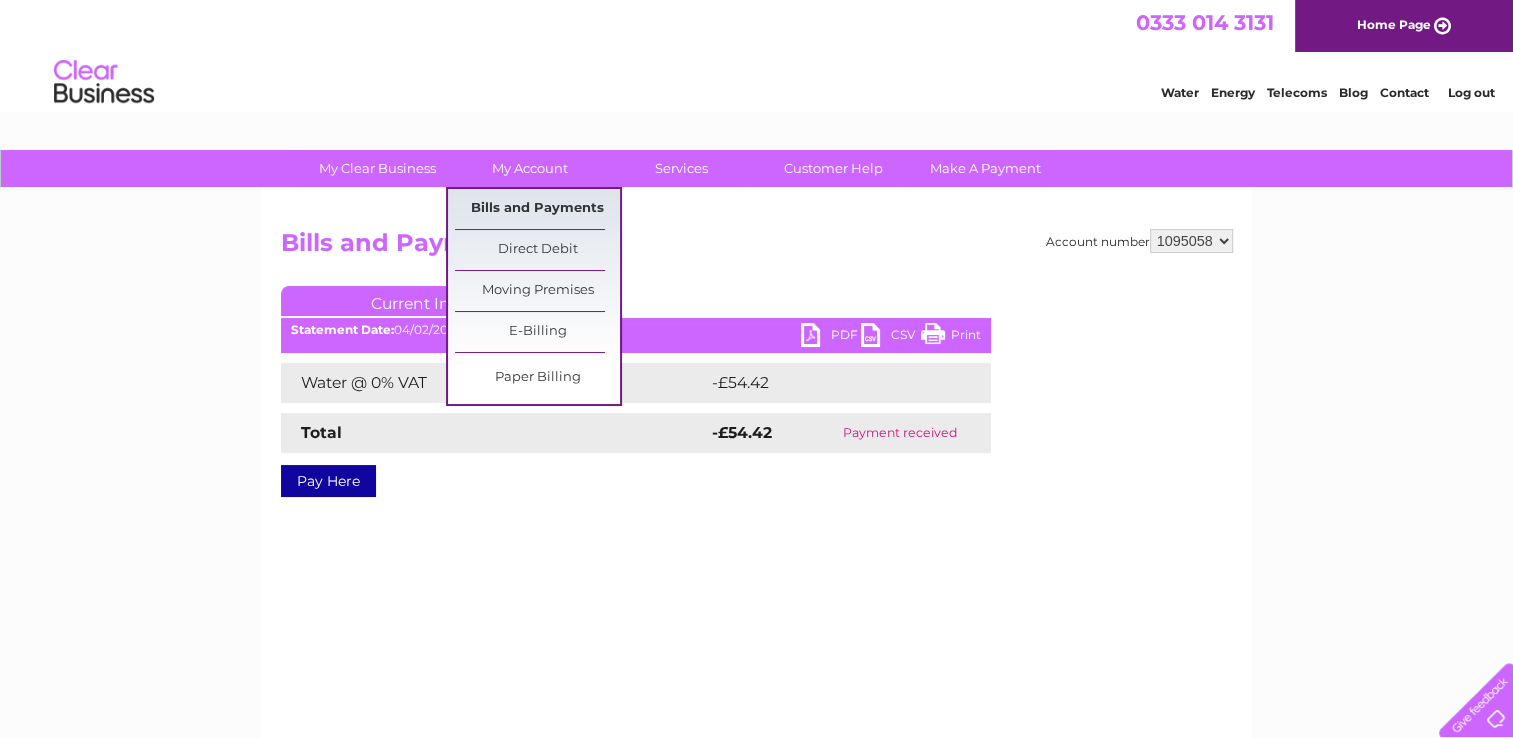 click on "Bills and Payments" at bounding box center [537, 209] 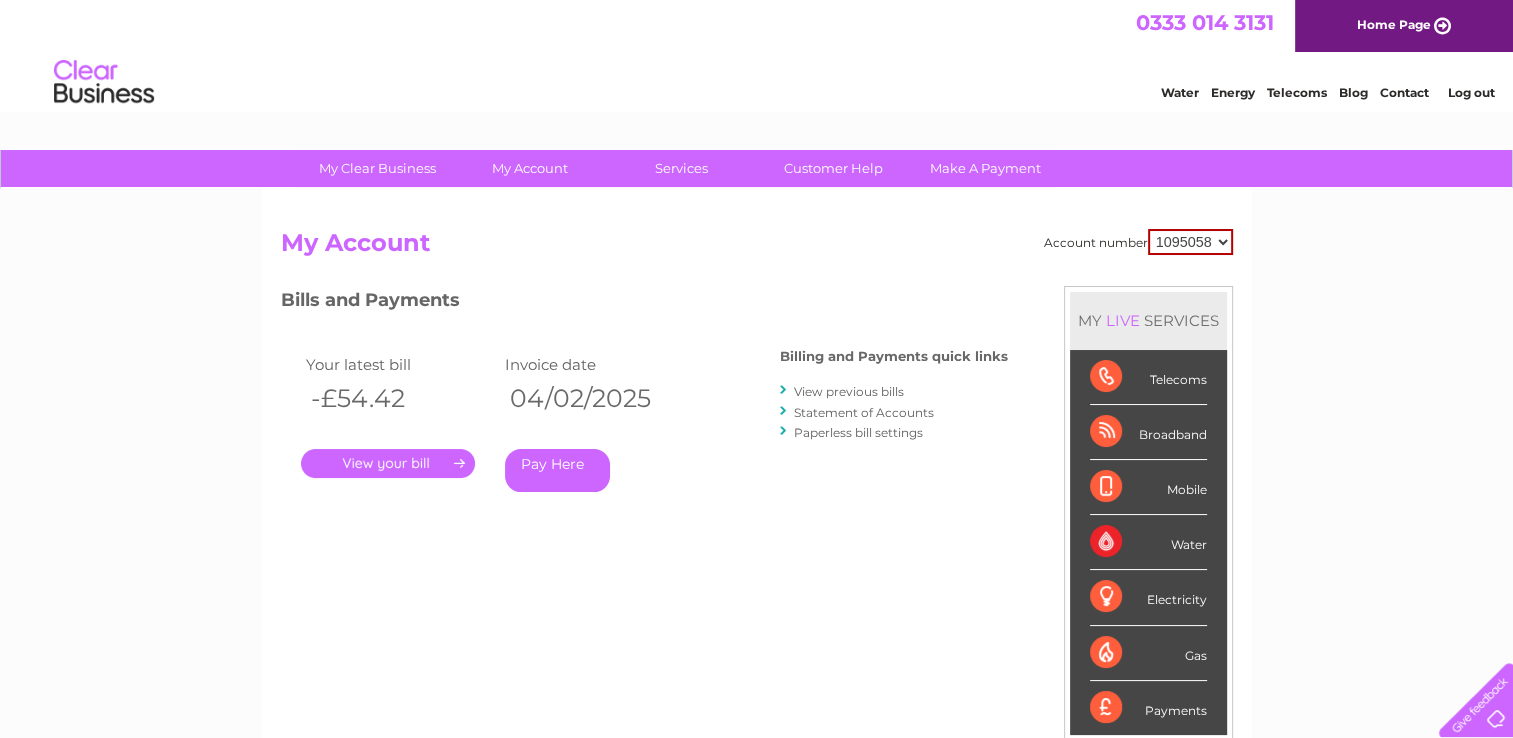 scroll, scrollTop: 0, scrollLeft: 0, axis: both 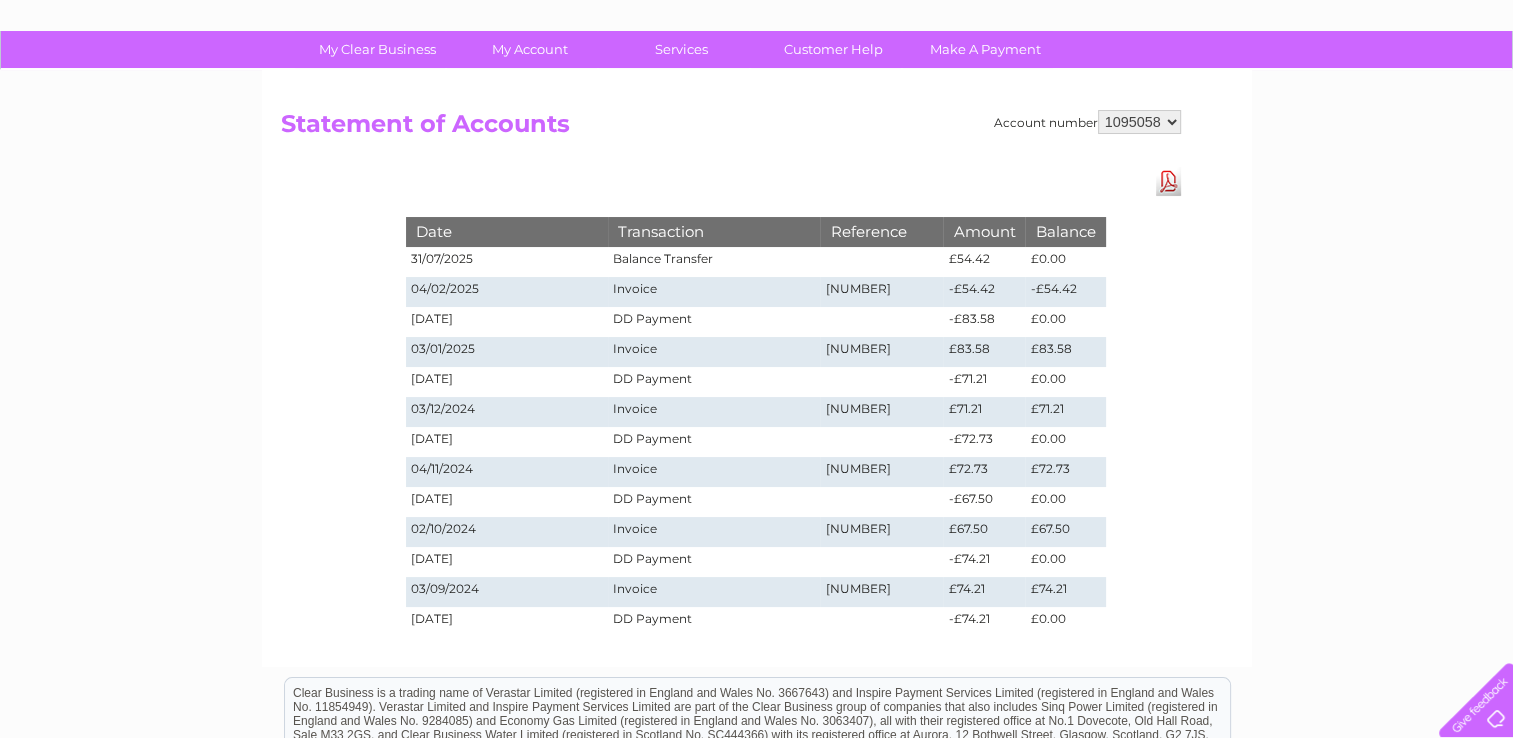 click on "Download Pdf" at bounding box center (1168, 181) 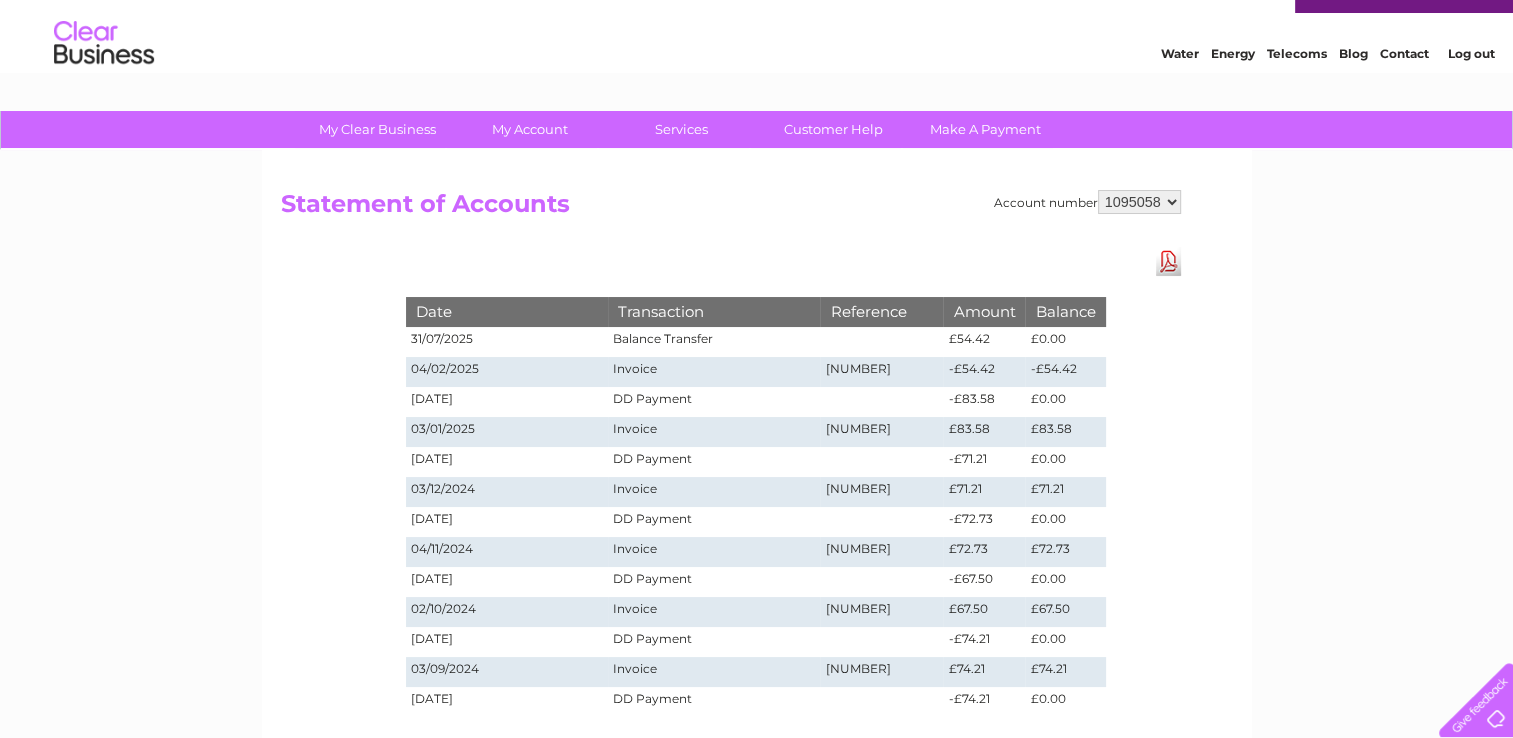 scroll, scrollTop: 0, scrollLeft: 0, axis: both 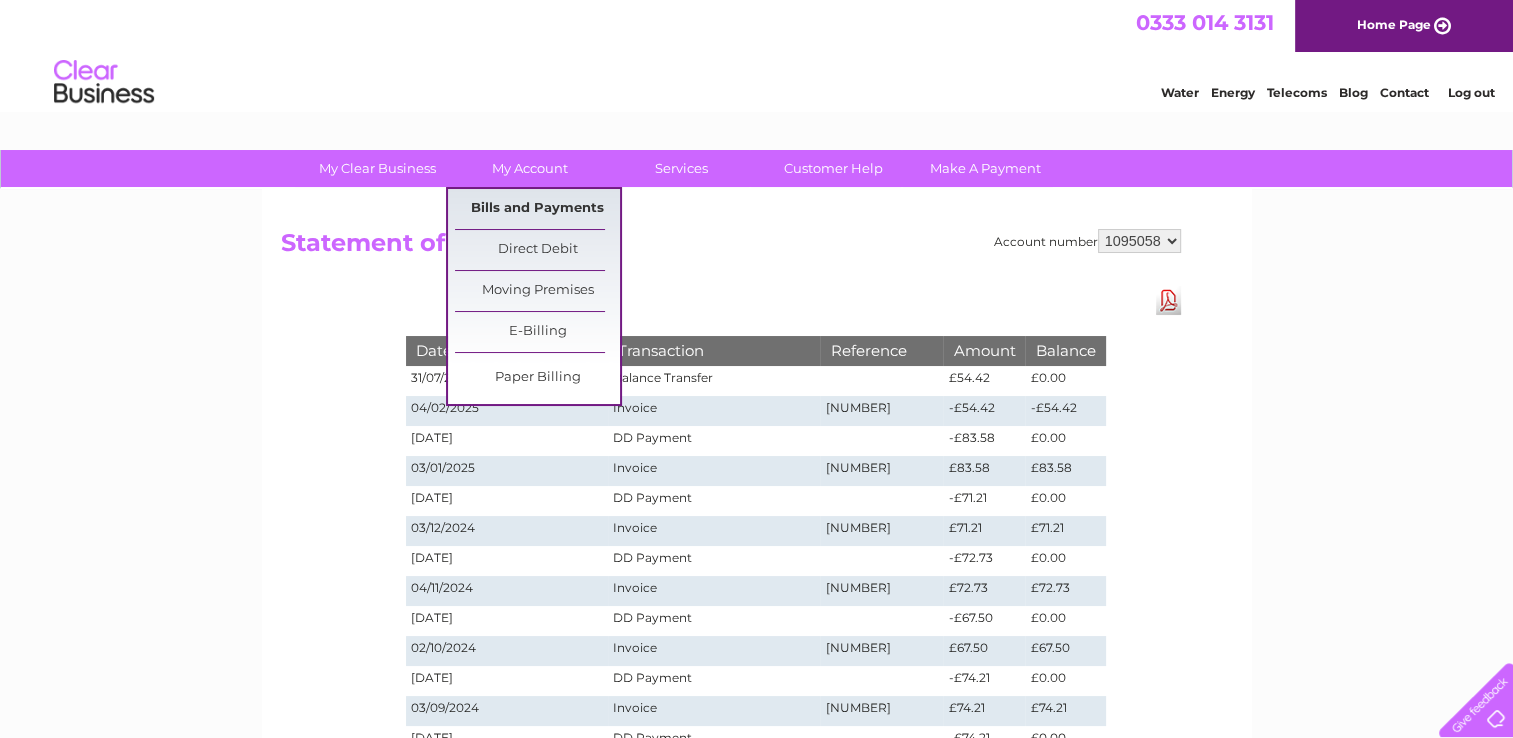 click on "Bills and Payments" at bounding box center [537, 209] 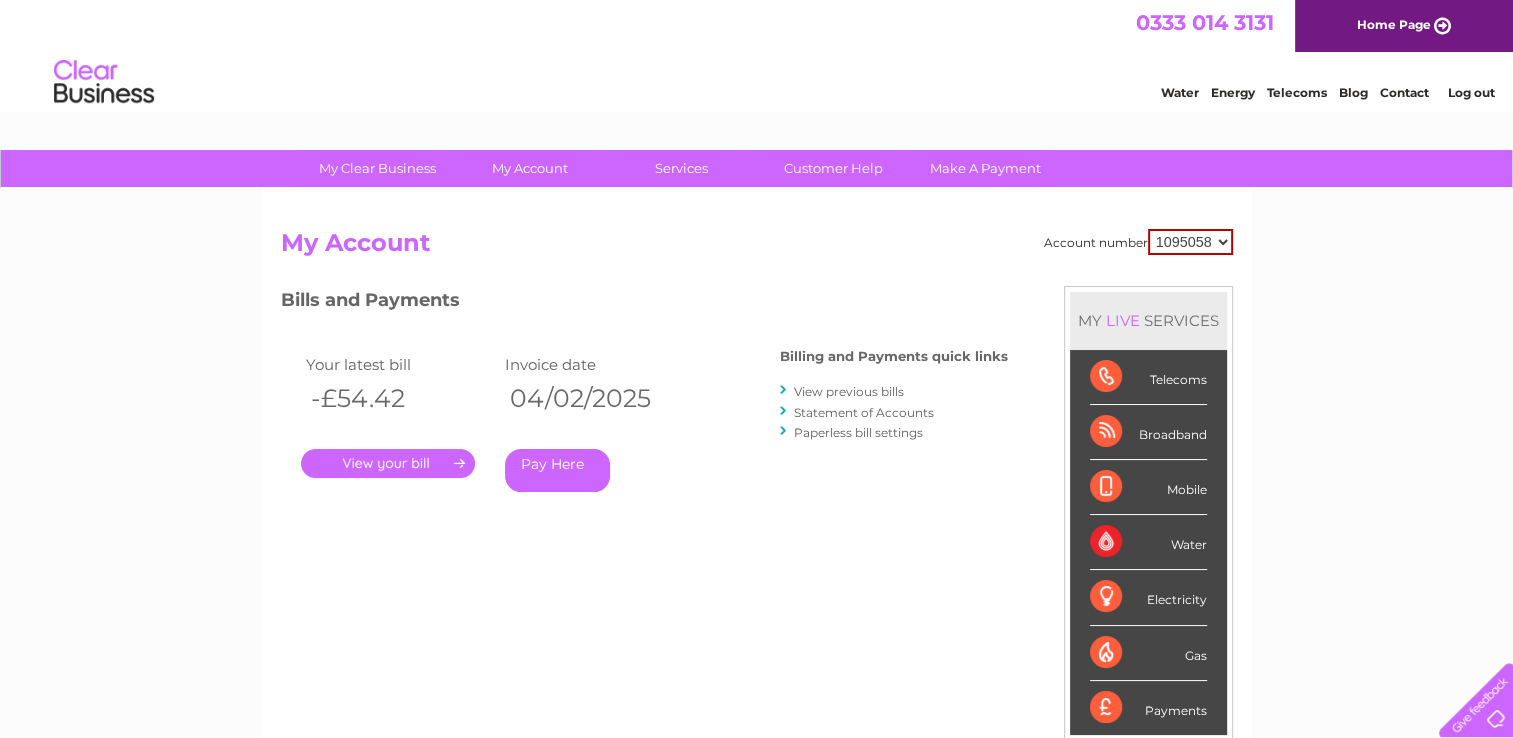 scroll, scrollTop: 0, scrollLeft: 0, axis: both 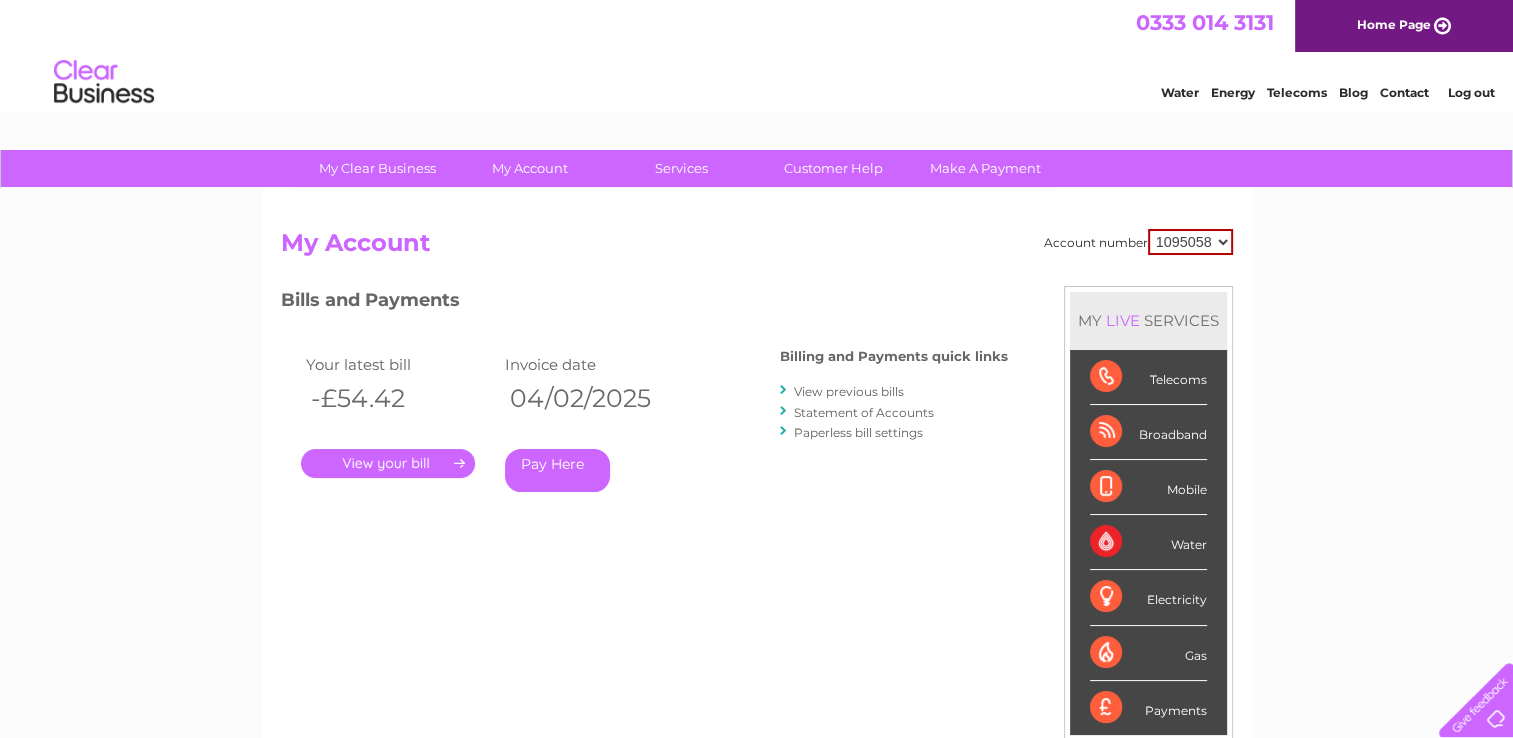 click on "." at bounding box center (388, 463) 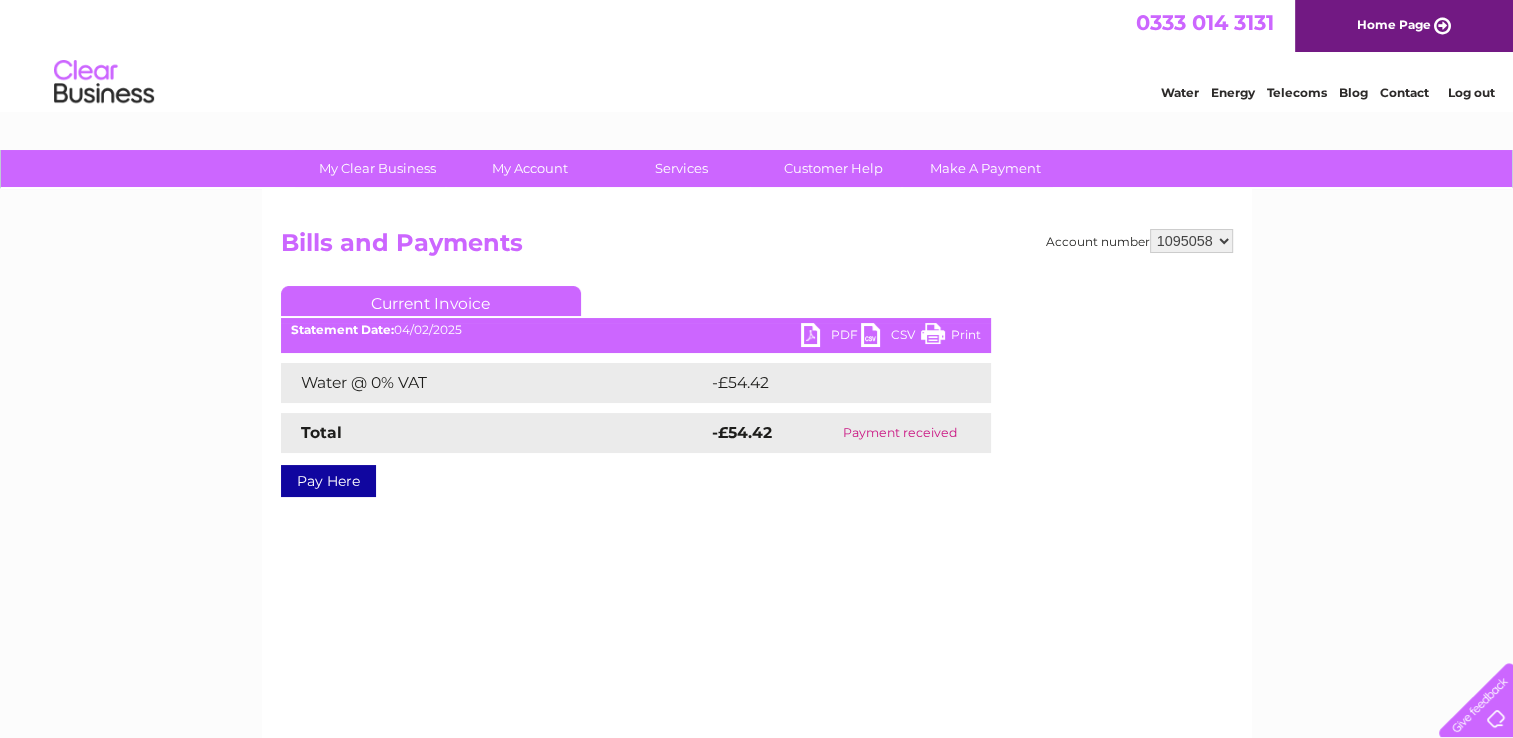 scroll, scrollTop: 0, scrollLeft: 0, axis: both 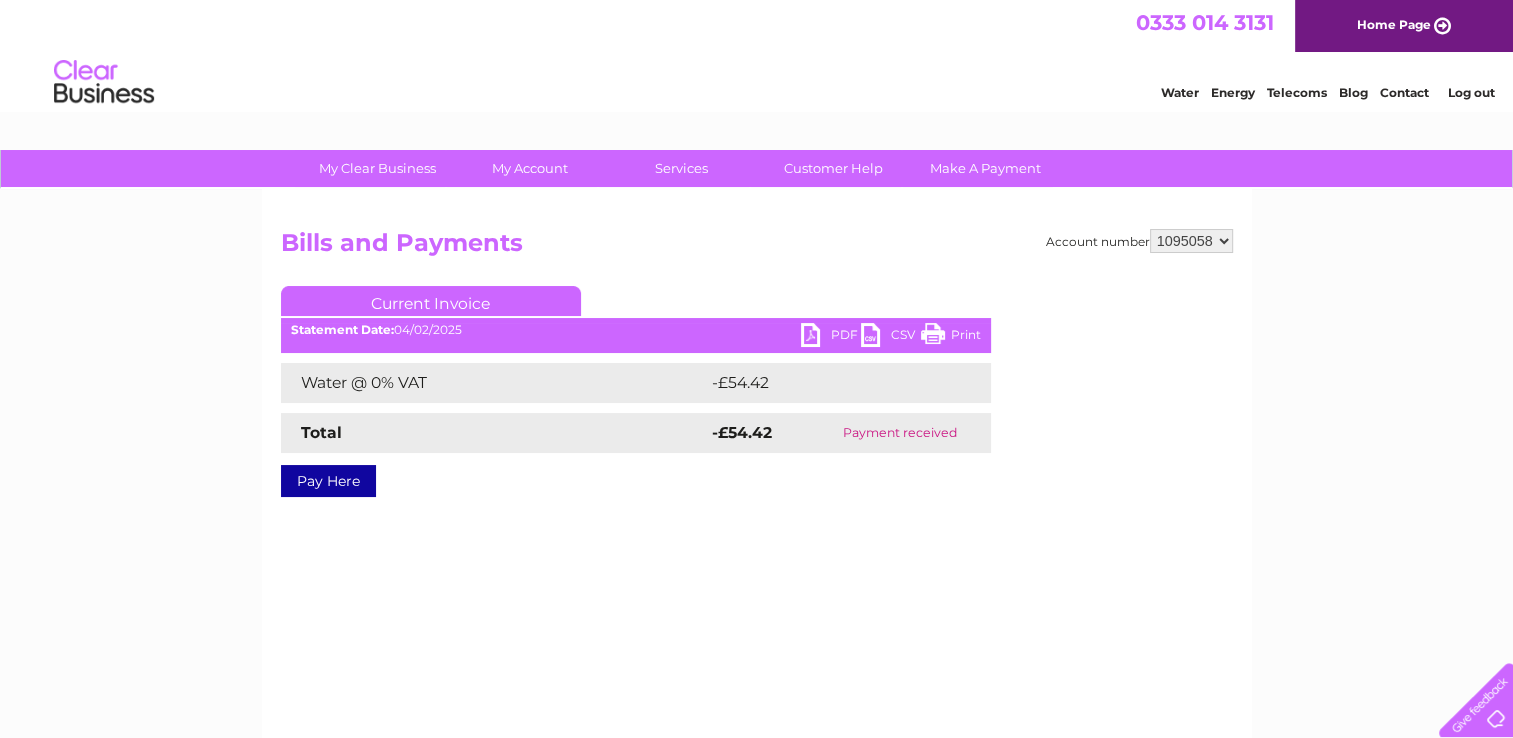 click on "PDF" at bounding box center [831, 337] 